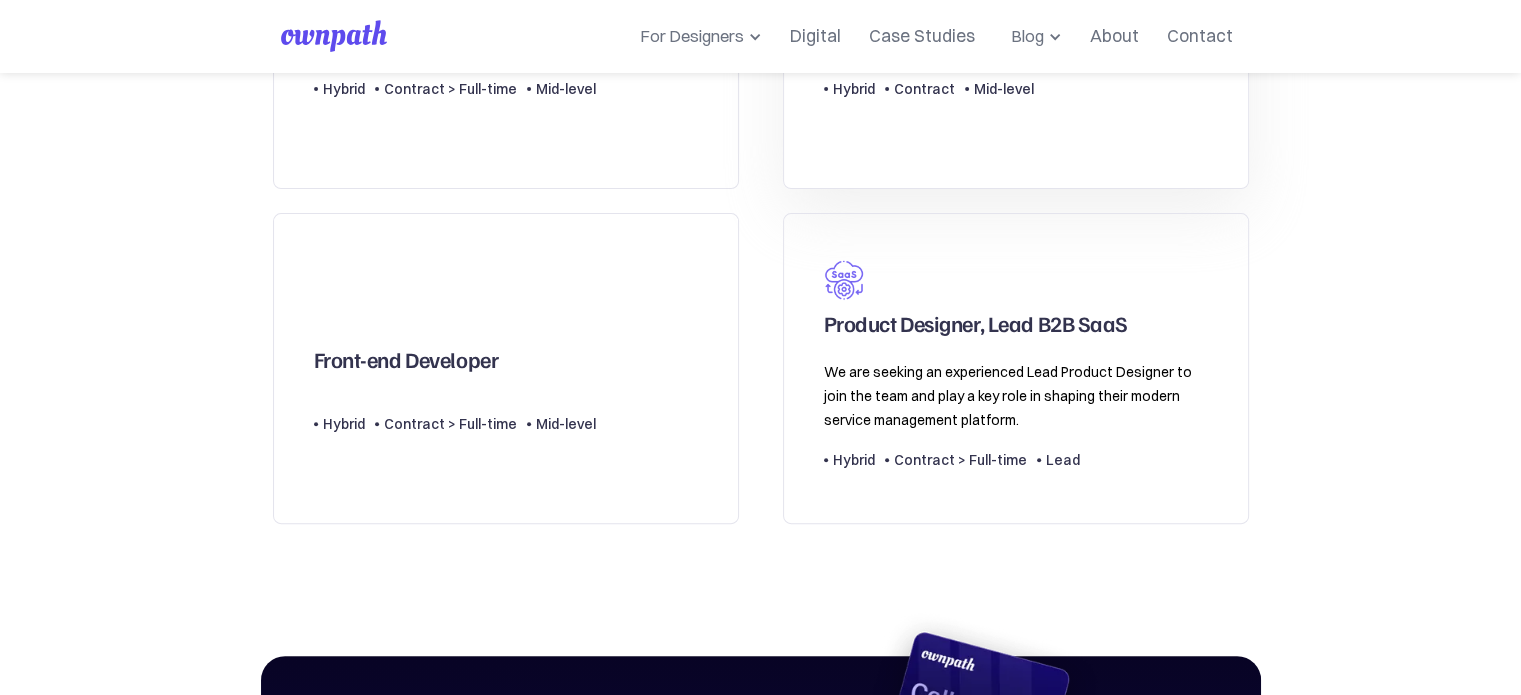 scroll, scrollTop: 700, scrollLeft: 0, axis: vertical 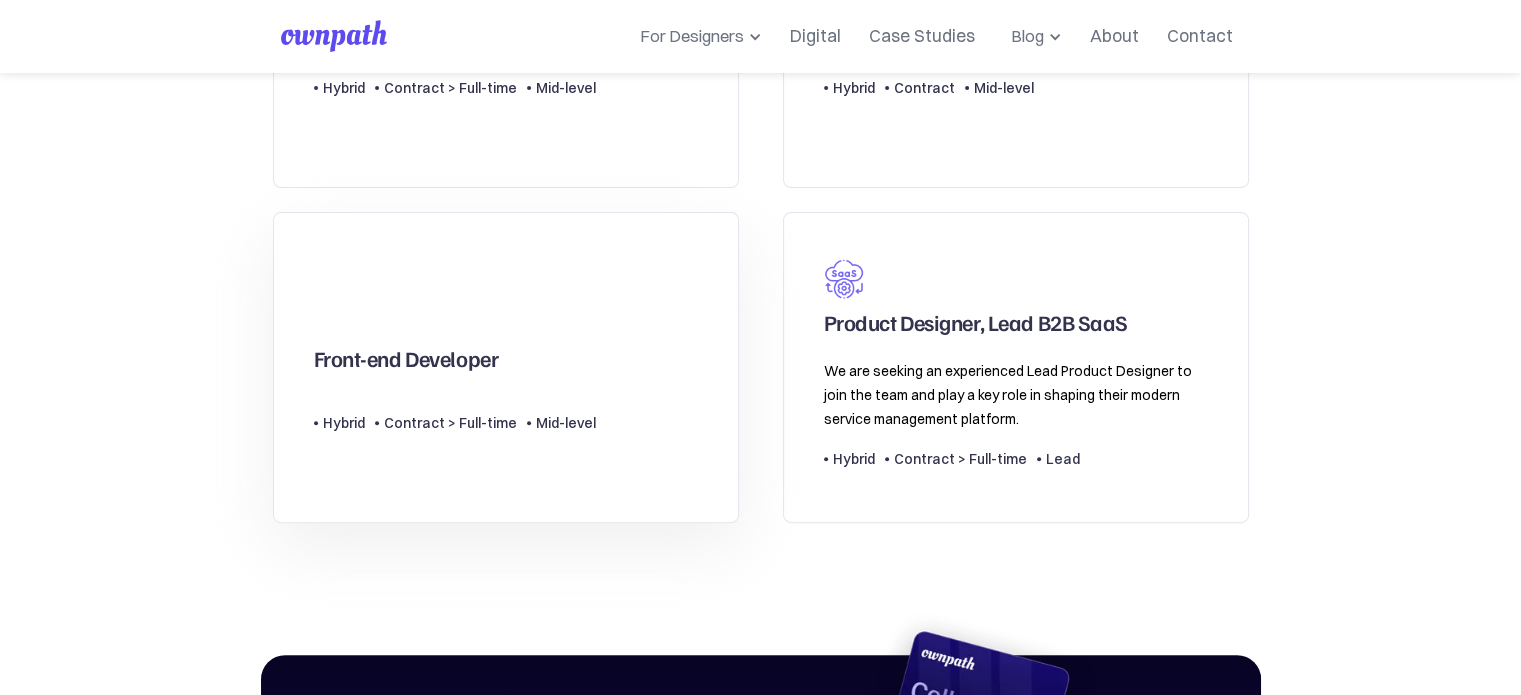 click on "Type Level Hybrid Contract > Full-time Mid-level" at bounding box center (455, 415) 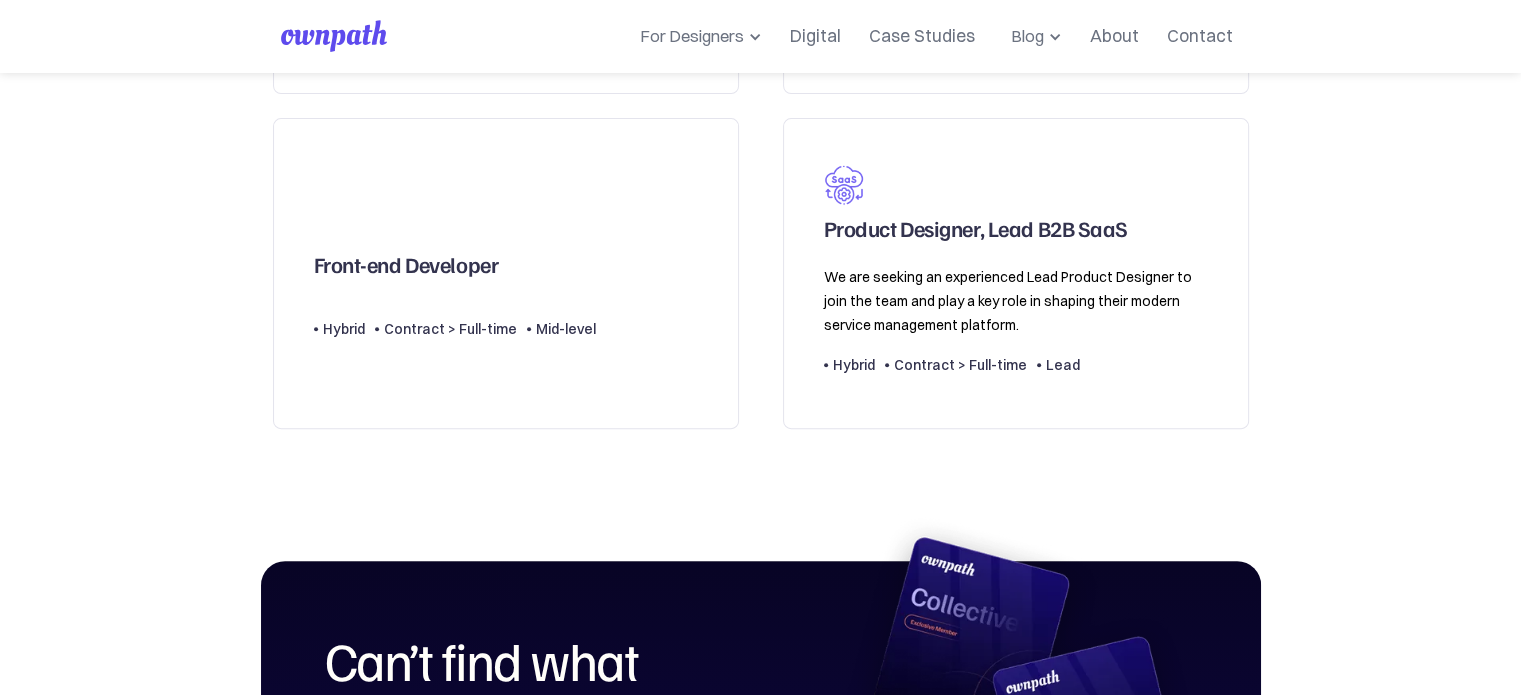 scroll, scrollTop: 900, scrollLeft: 0, axis: vertical 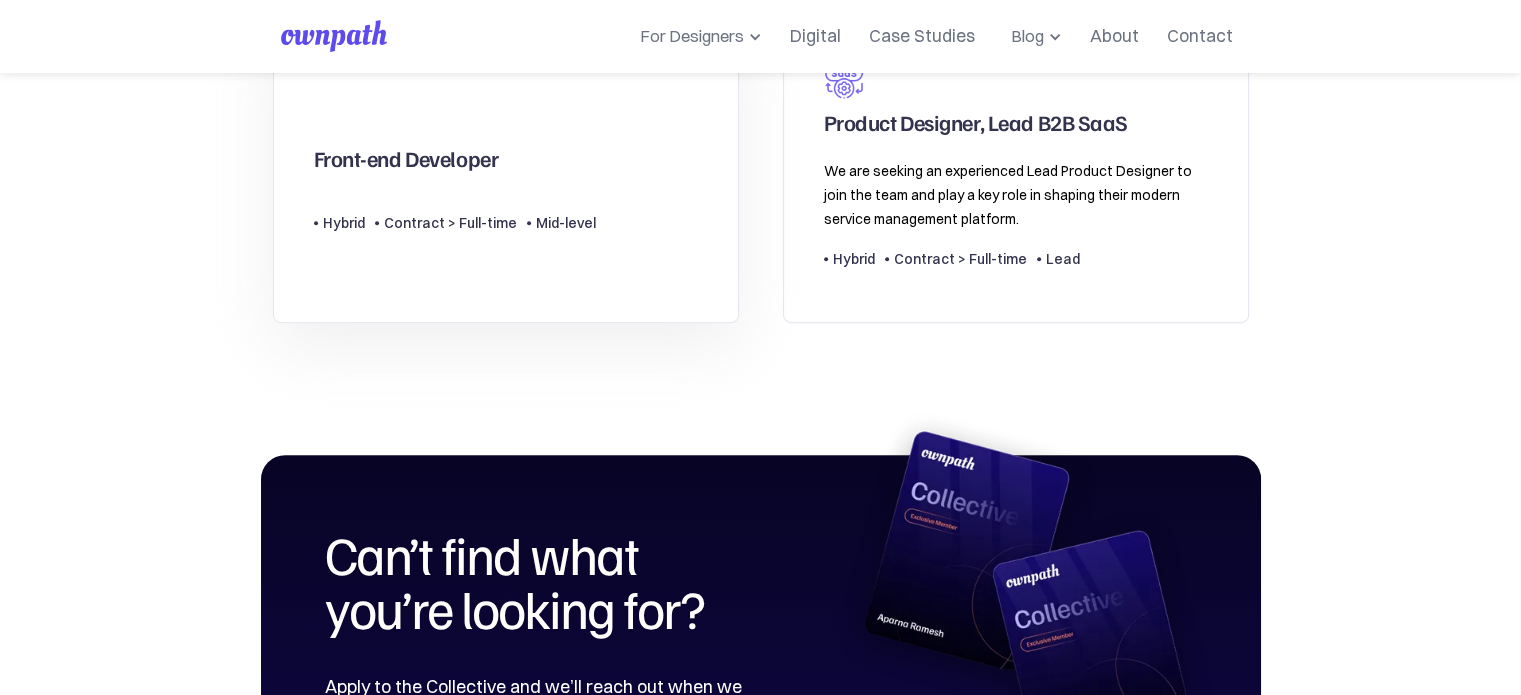 click on "Front-end Developer" at bounding box center (406, 163) 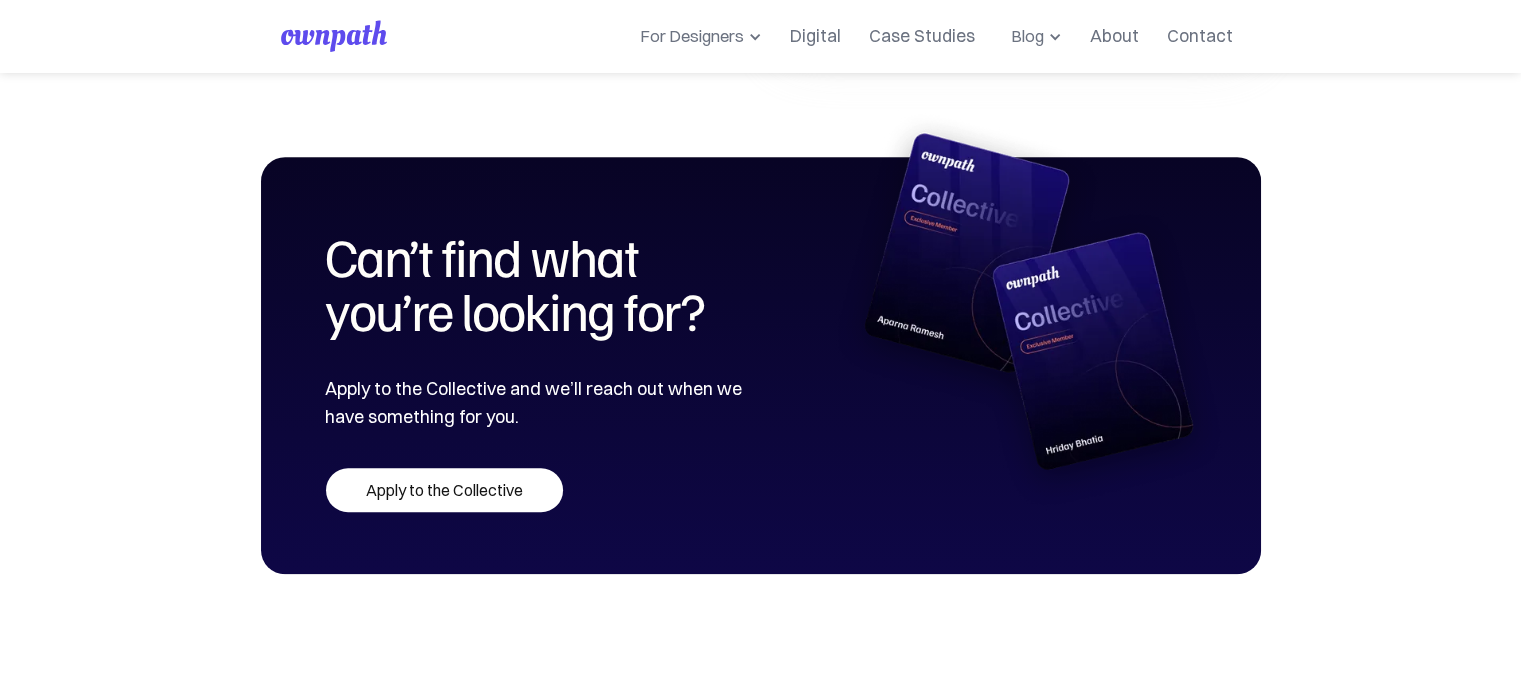 scroll, scrollTop: 1300, scrollLeft: 0, axis: vertical 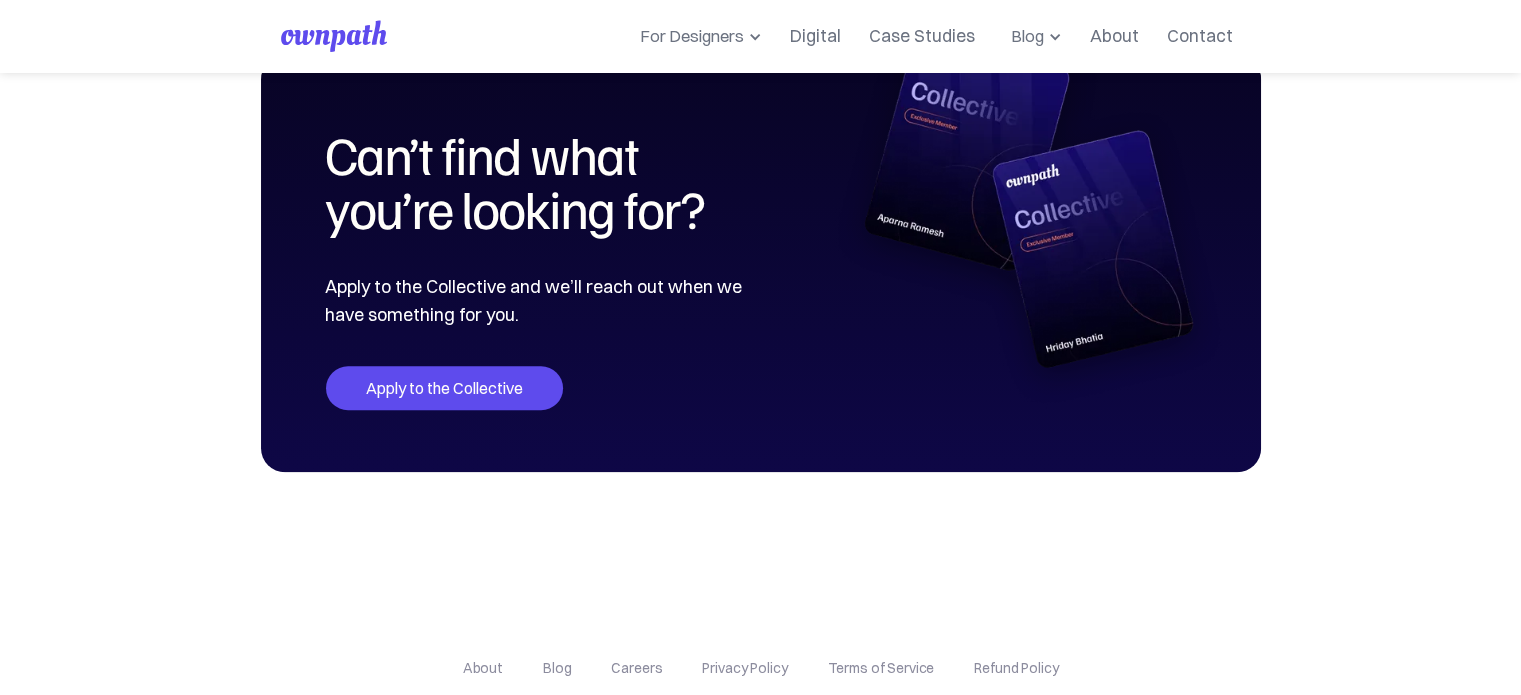 click on "Apply to the Collective" at bounding box center (444, 388) 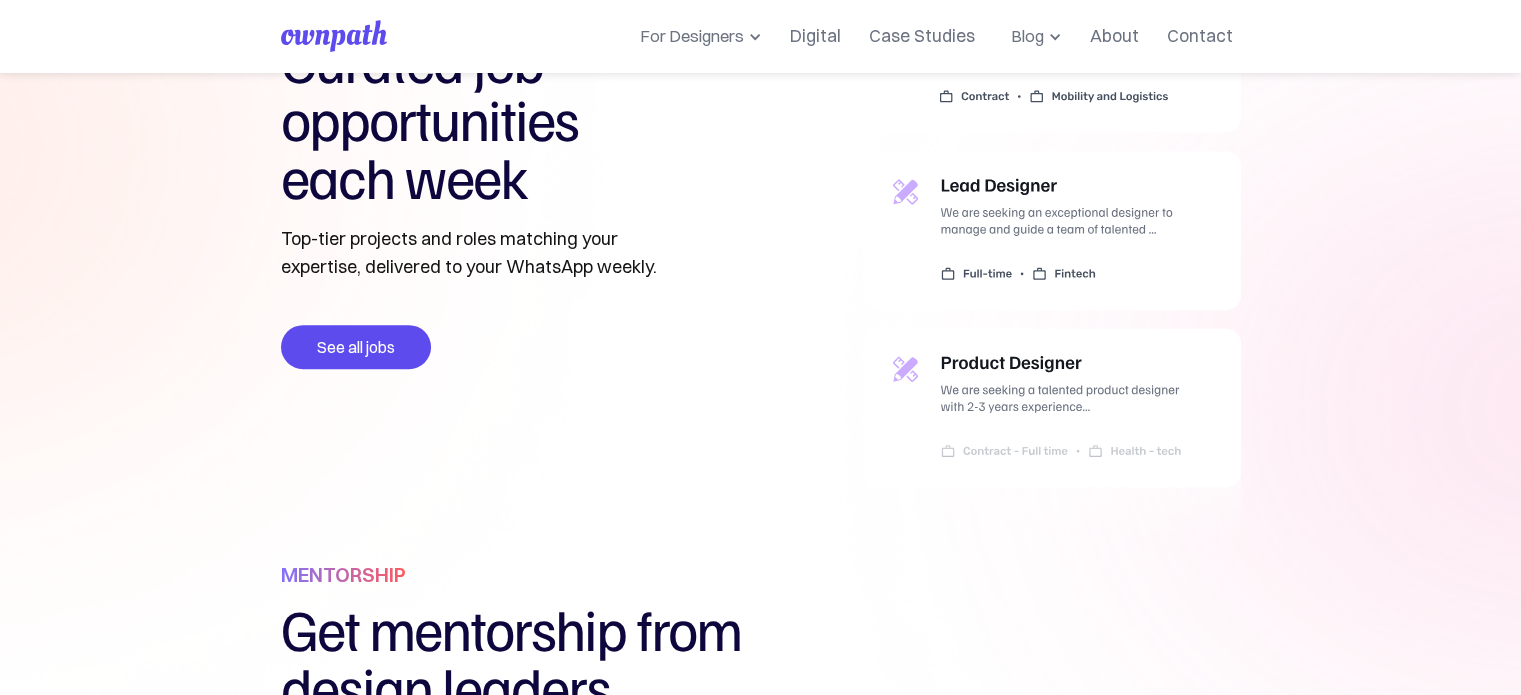 scroll, scrollTop: 600, scrollLeft: 0, axis: vertical 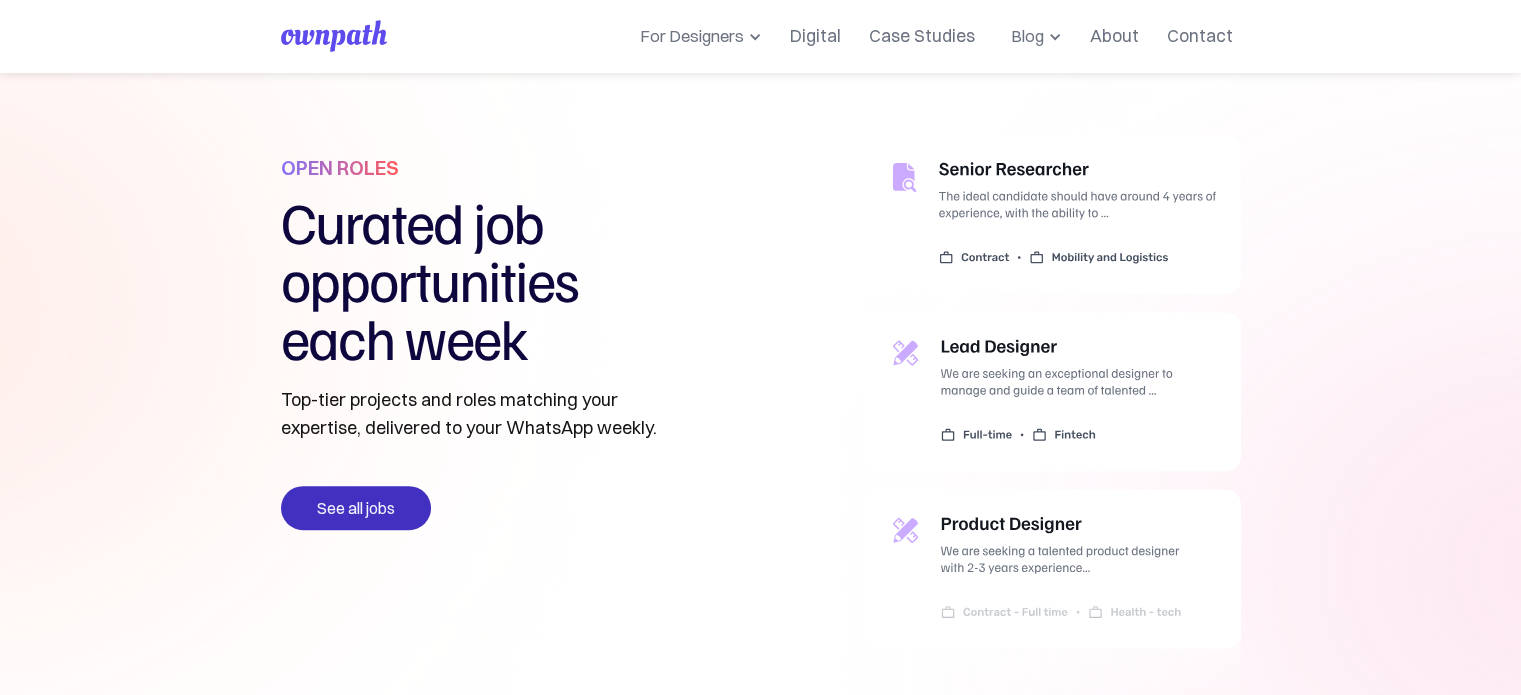 click on "See all jobs" at bounding box center (356, 508) 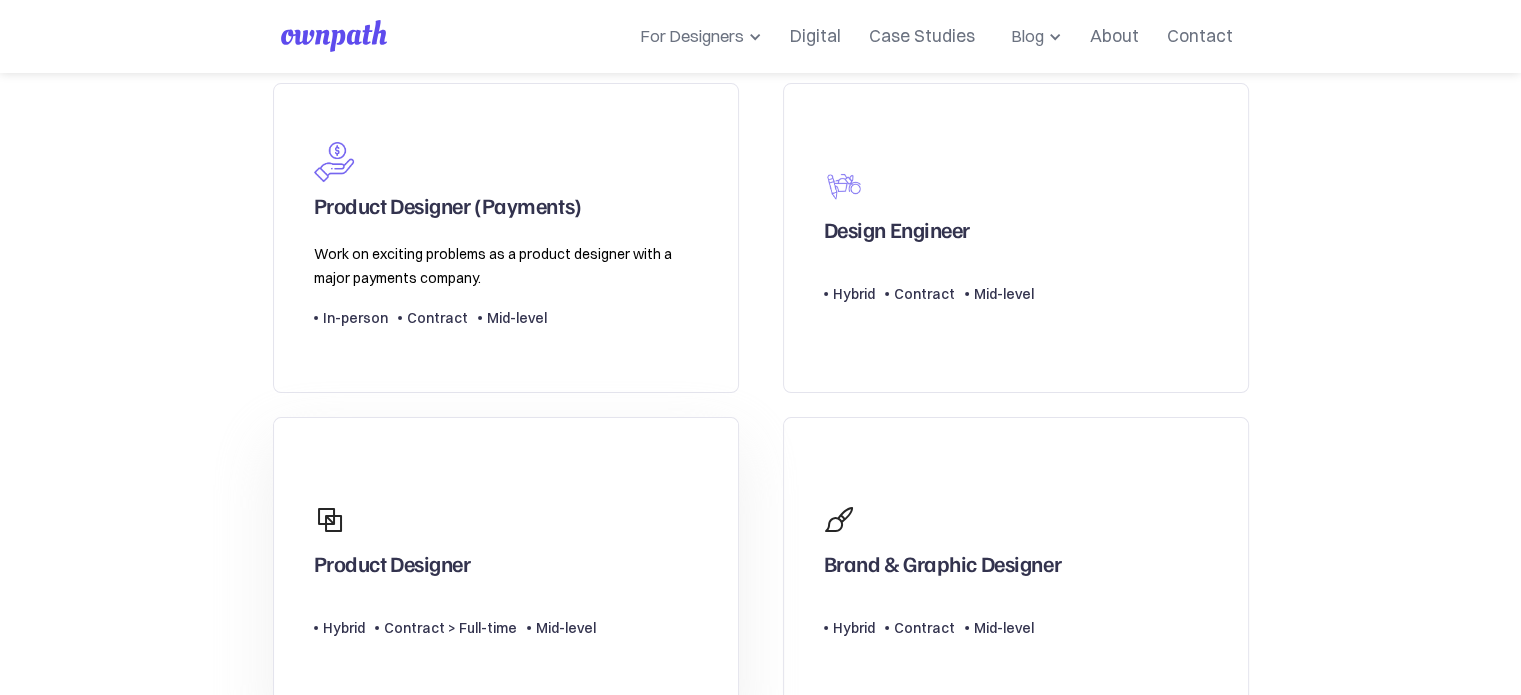 scroll, scrollTop: 300, scrollLeft: 0, axis: vertical 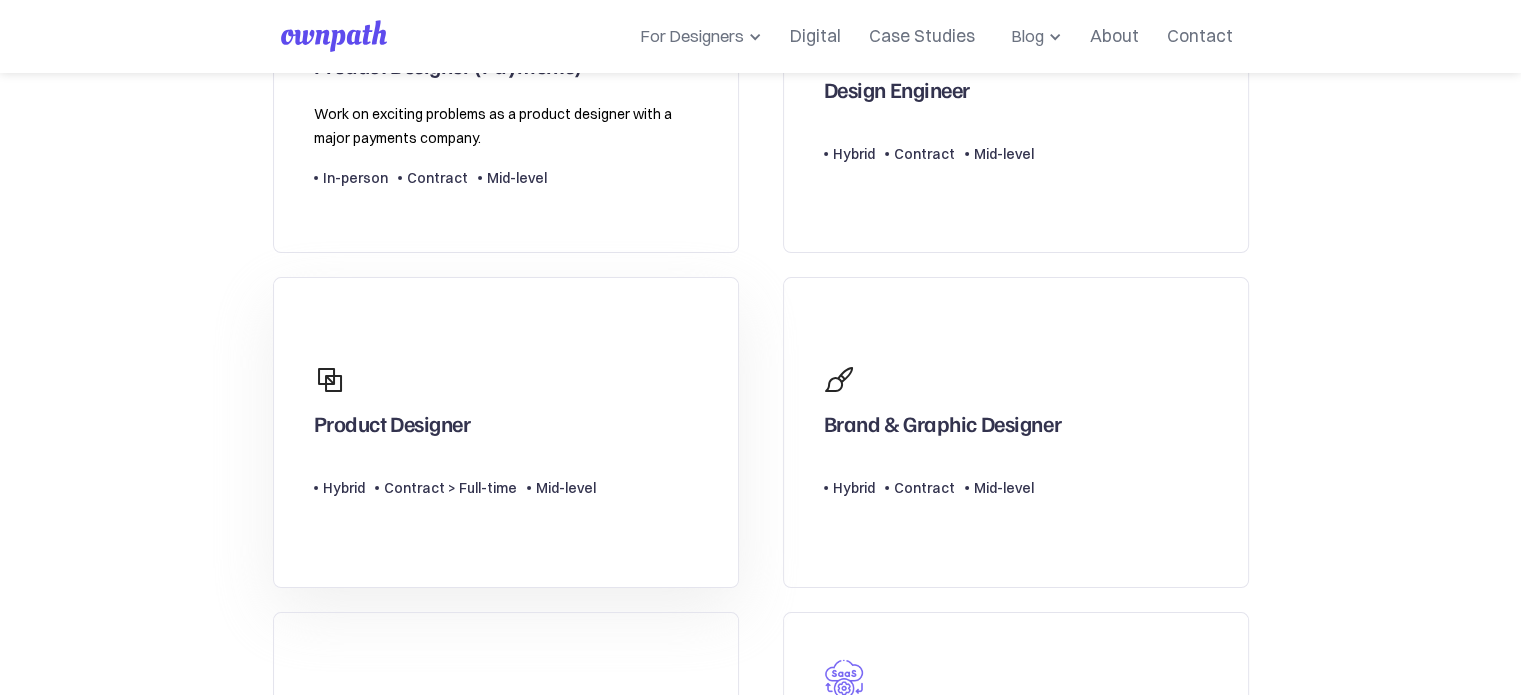 click on "Contract > Full-time" at bounding box center (450, 488) 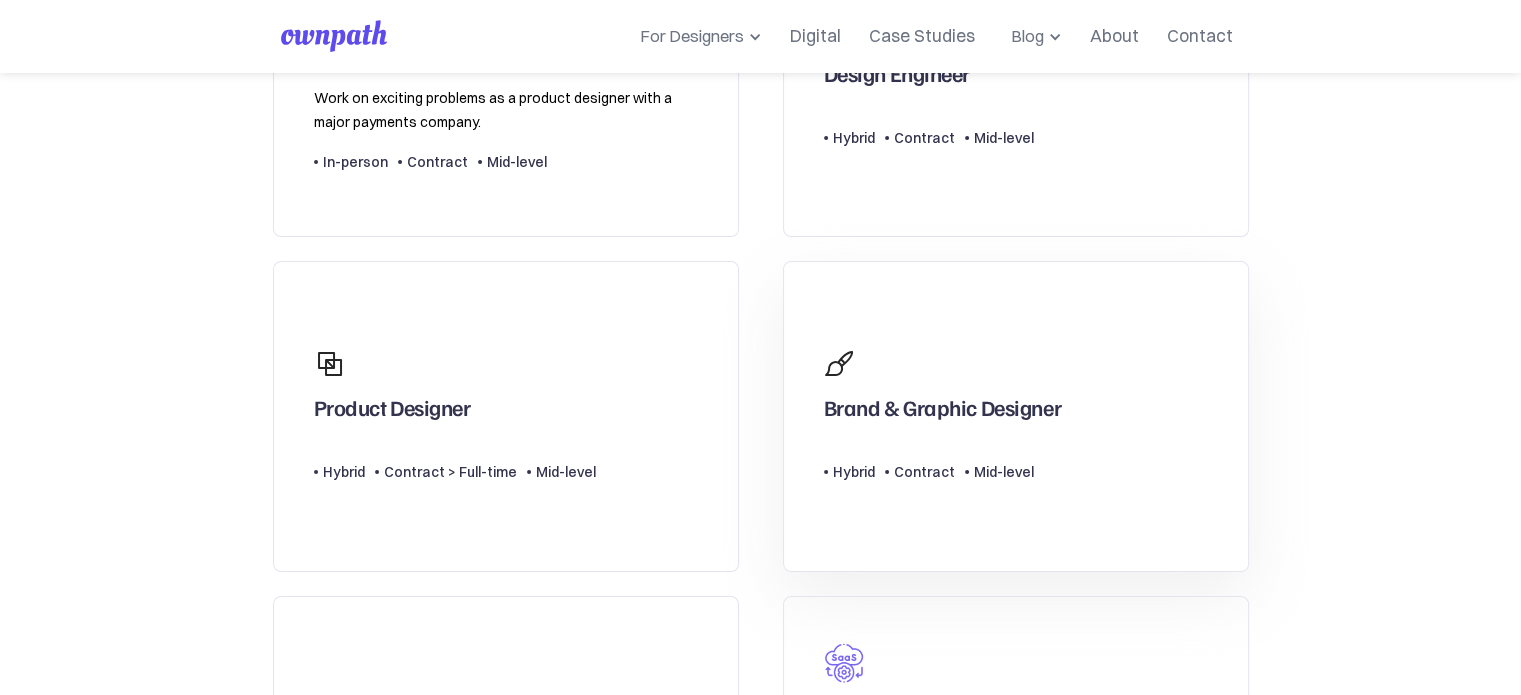 scroll, scrollTop: 700, scrollLeft: 0, axis: vertical 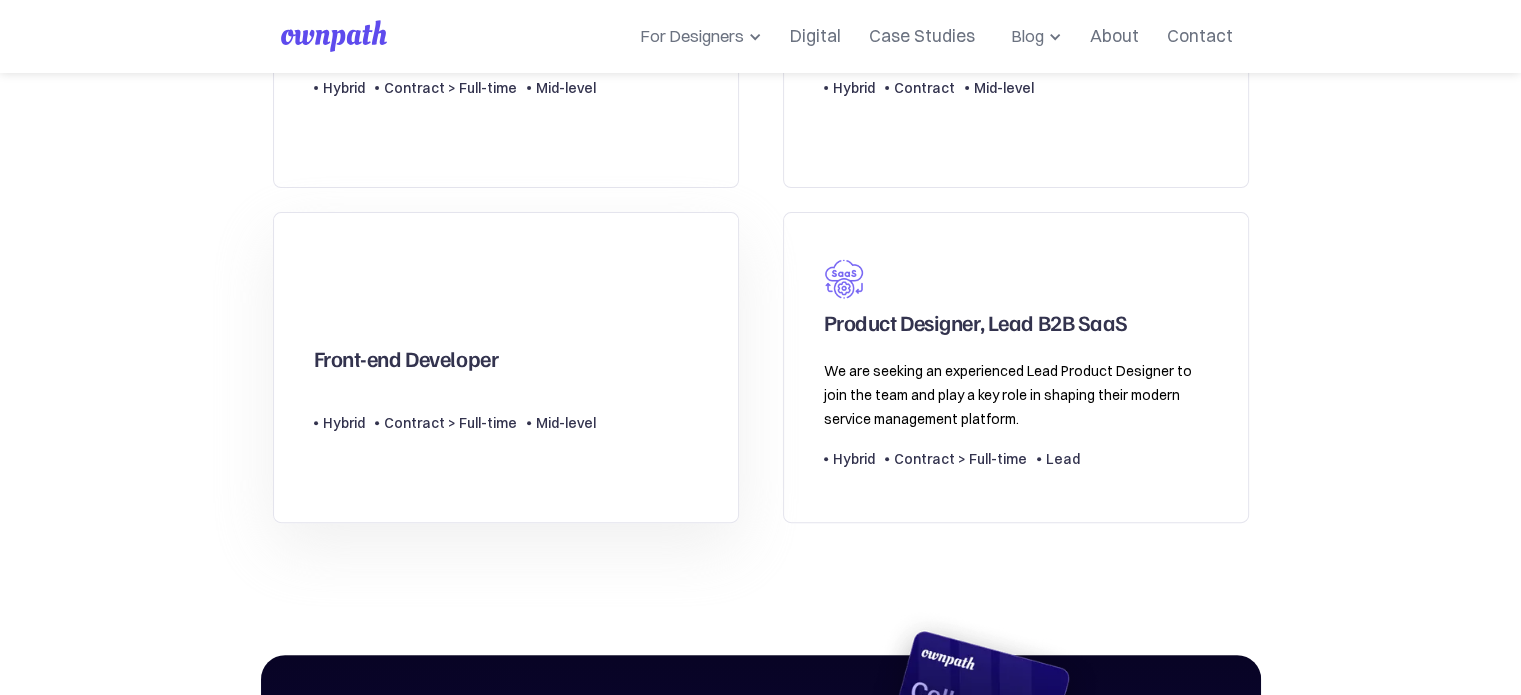 click on "Front-end Developer Type Level Hybrid Contract > Full-time Mid-level" at bounding box center (455, 367) 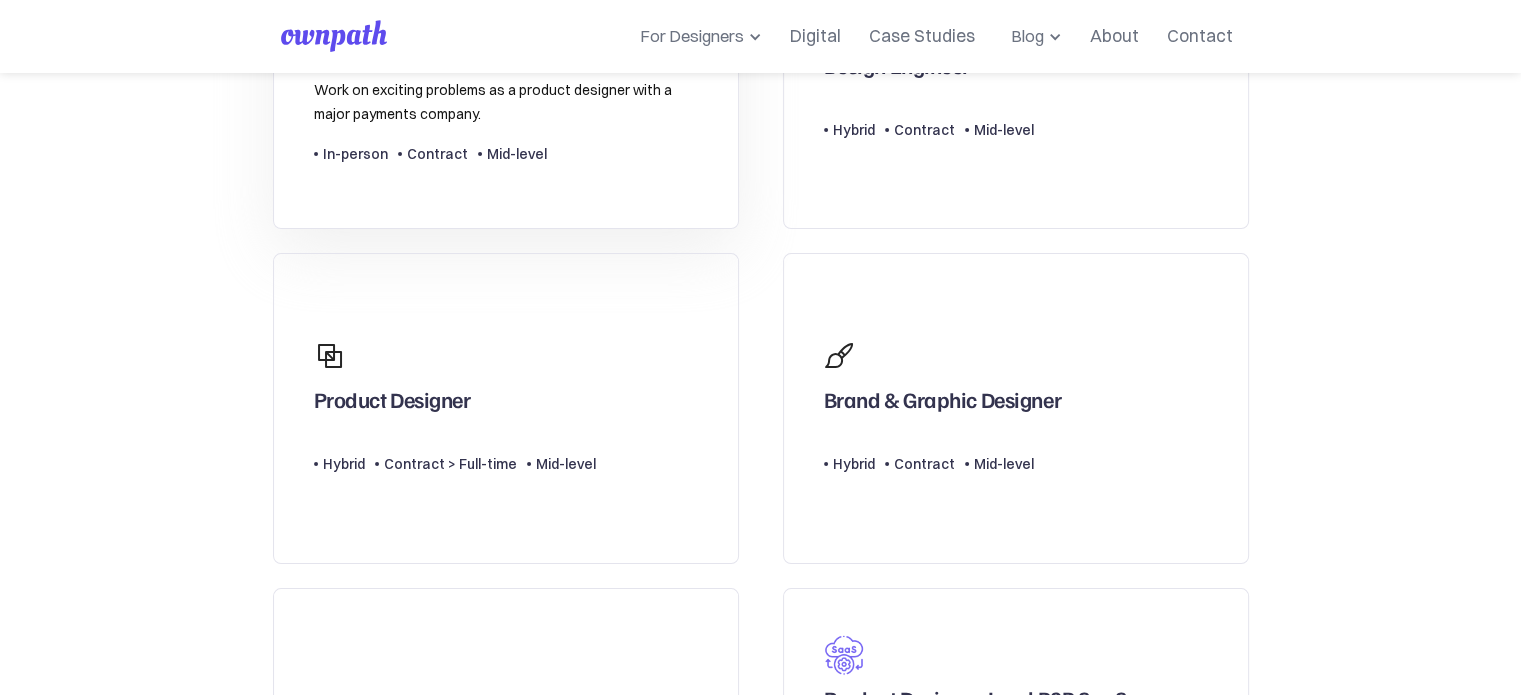 scroll, scrollTop: 600, scrollLeft: 0, axis: vertical 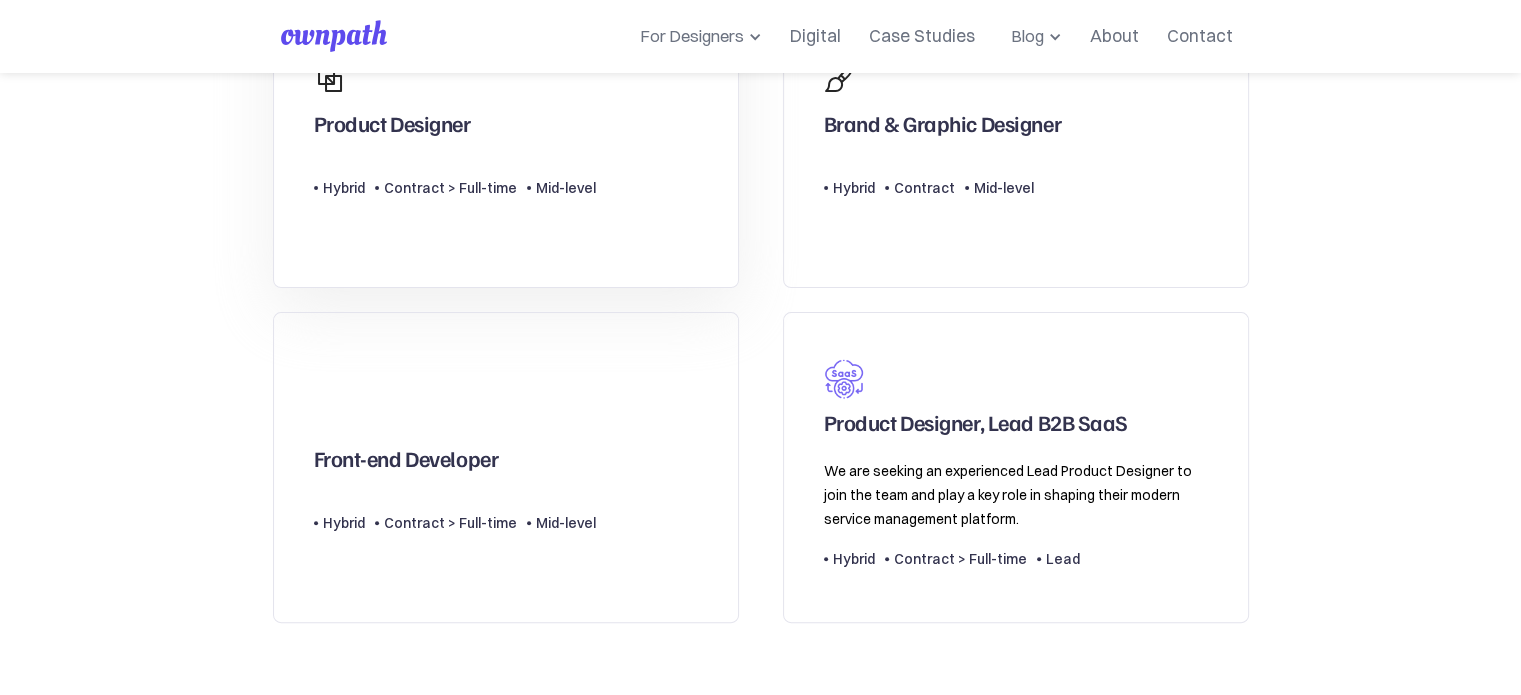 click on "Hybrid Contract > Full-time Mid-level" at bounding box center (455, 188) 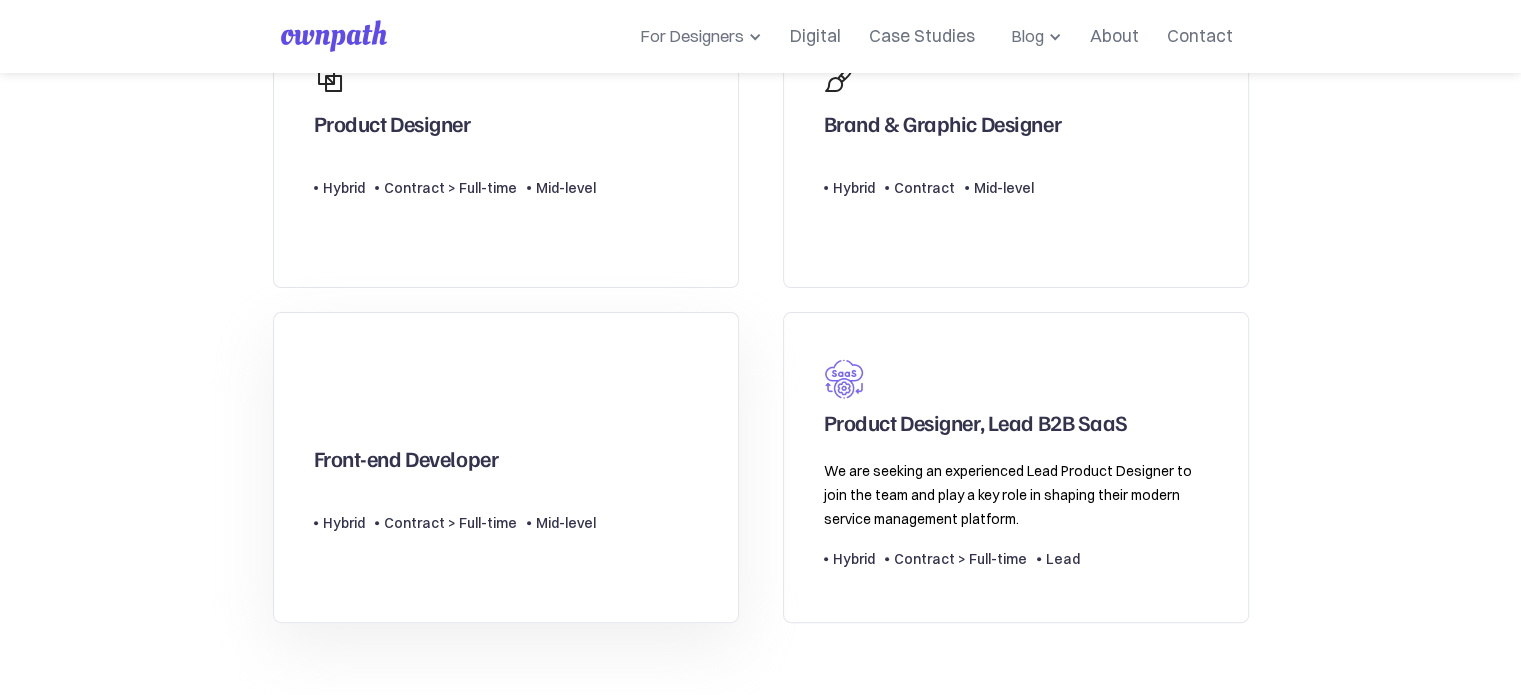 click on "Front-end Developer Type Level Hybrid Contract > Full-time Mid-level" at bounding box center [506, 467] 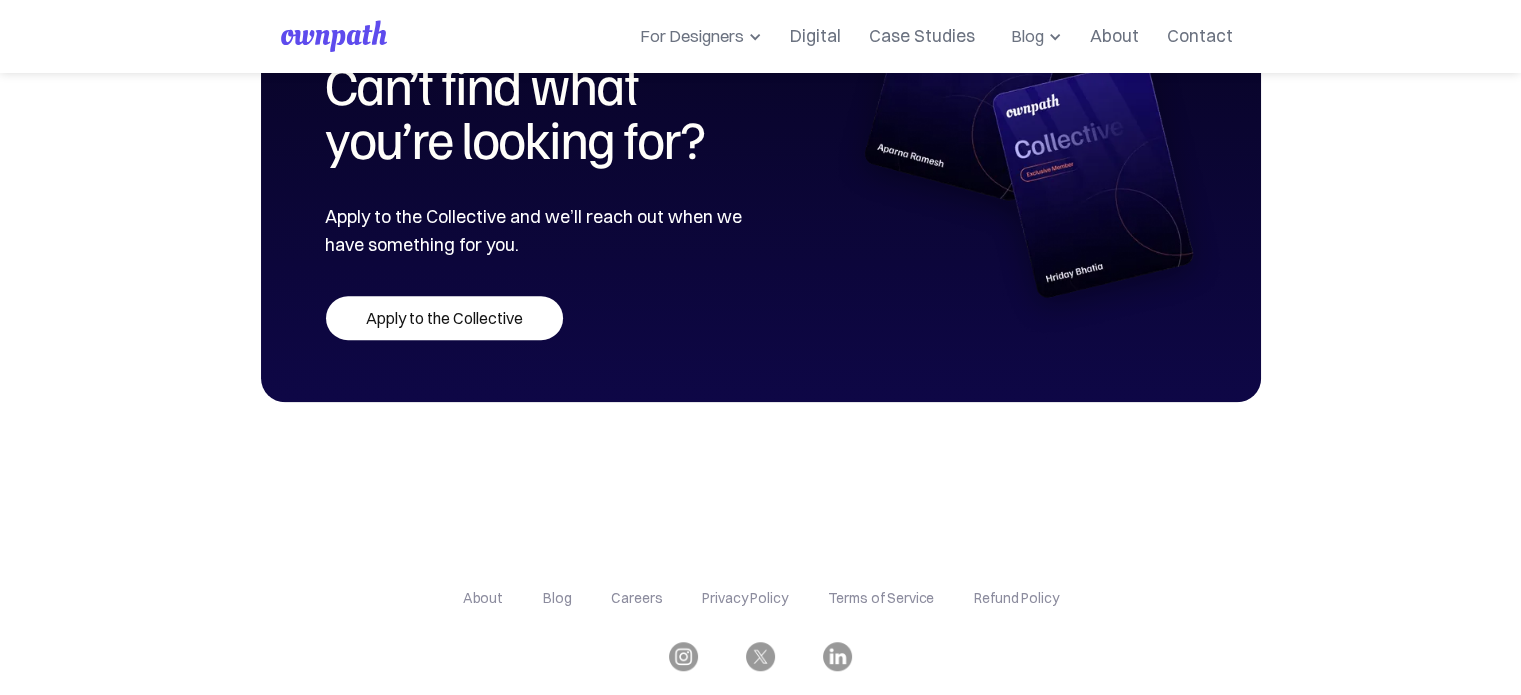 scroll, scrollTop: 1257, scrollLeft: 0, axis: vertical 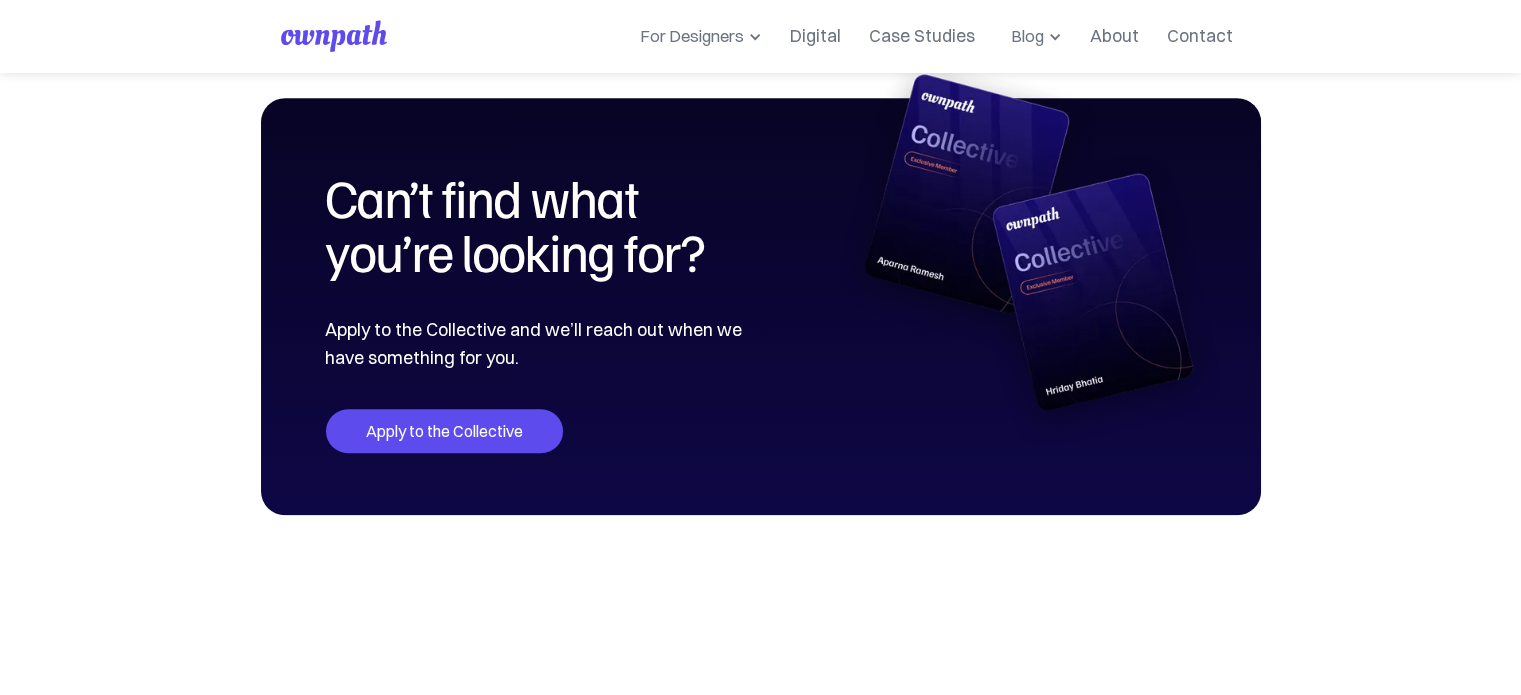 click on "Apply to the Collective" at bounding box center [444, 431] 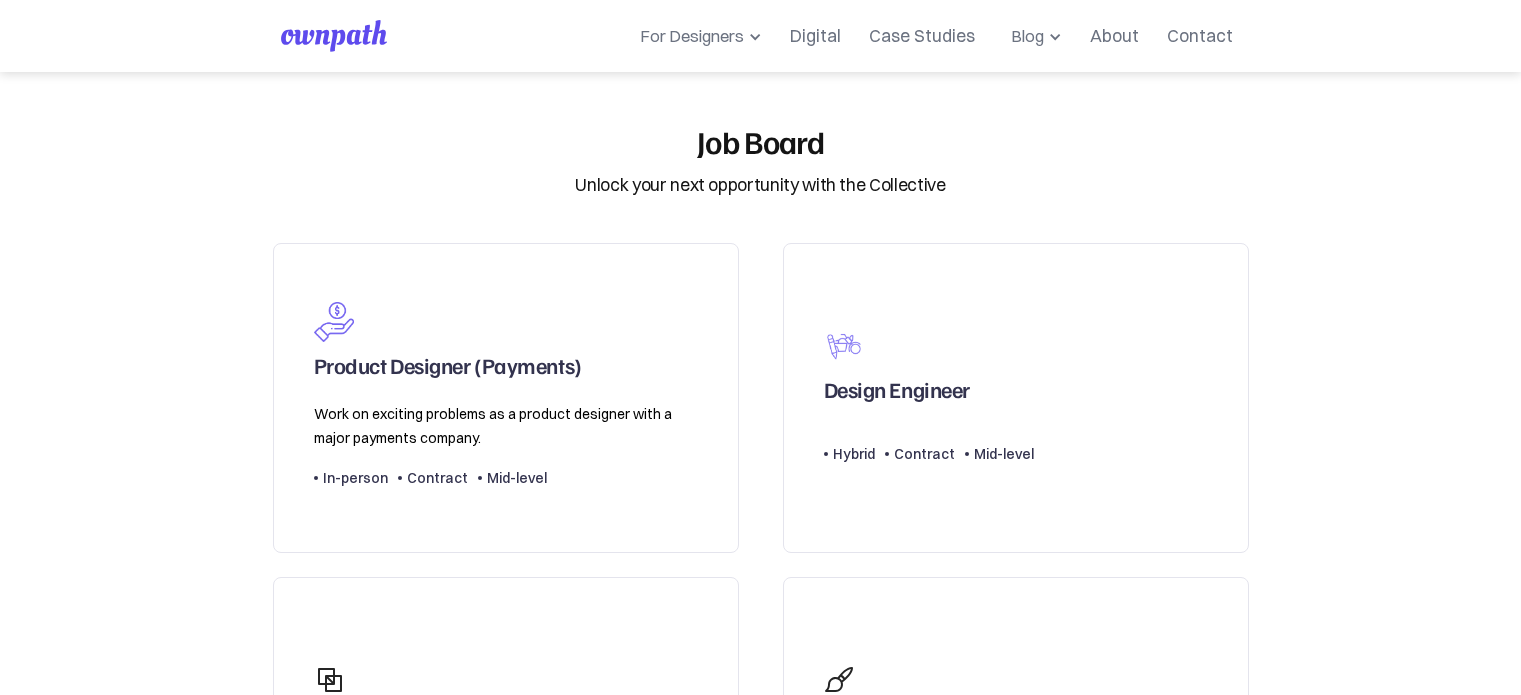 scroll, scrollTop: 0, scrollLeft: 0, axis: both 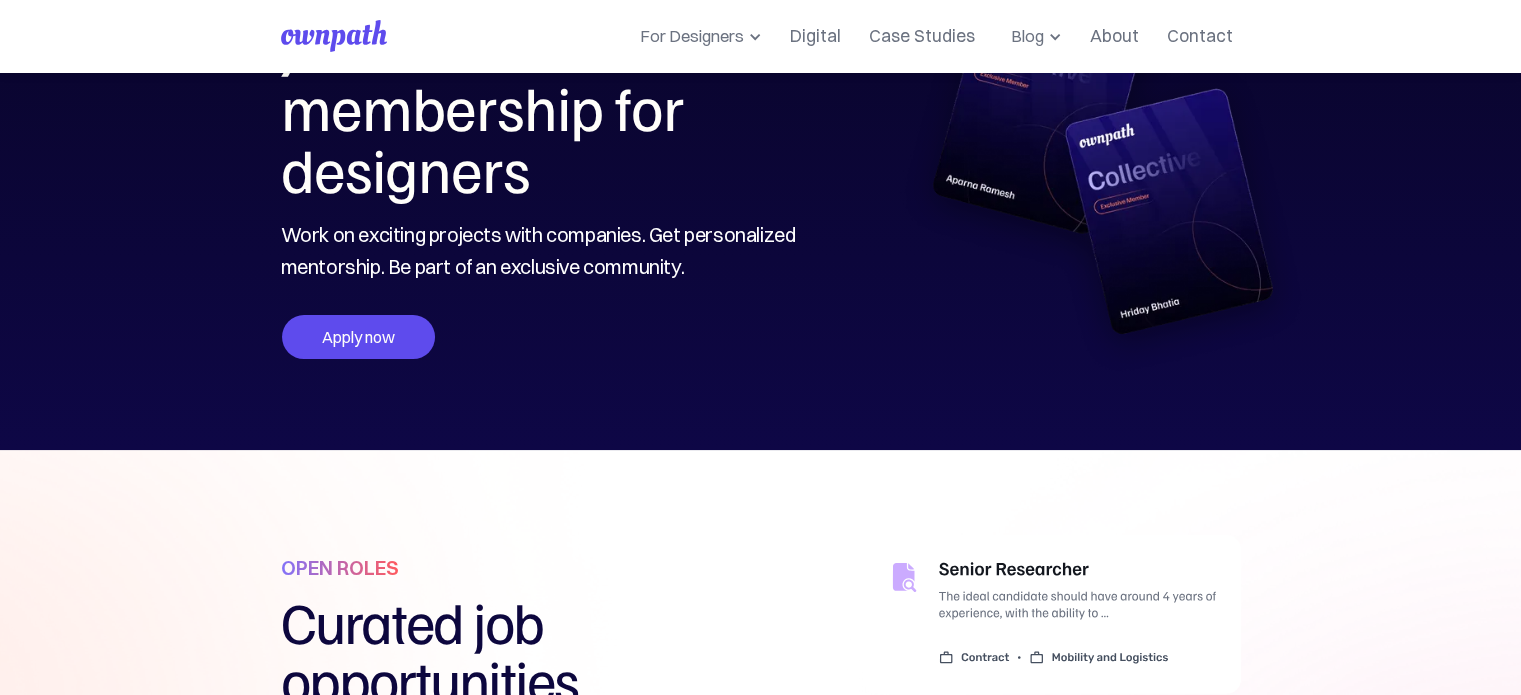 click on "Apply now" at bounding box center [358, 337] 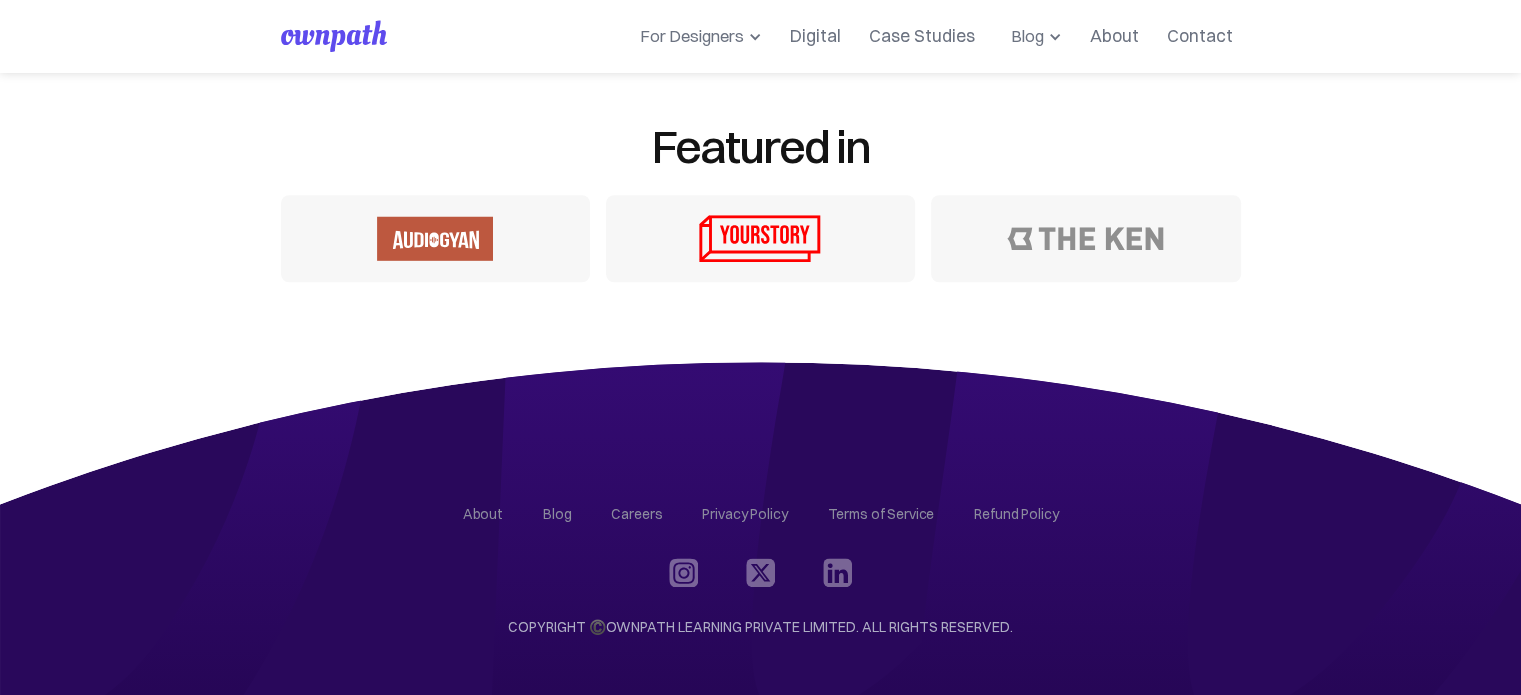 scroll, scrollTop: 1612, scrollLeft: 0, axis: vertical 